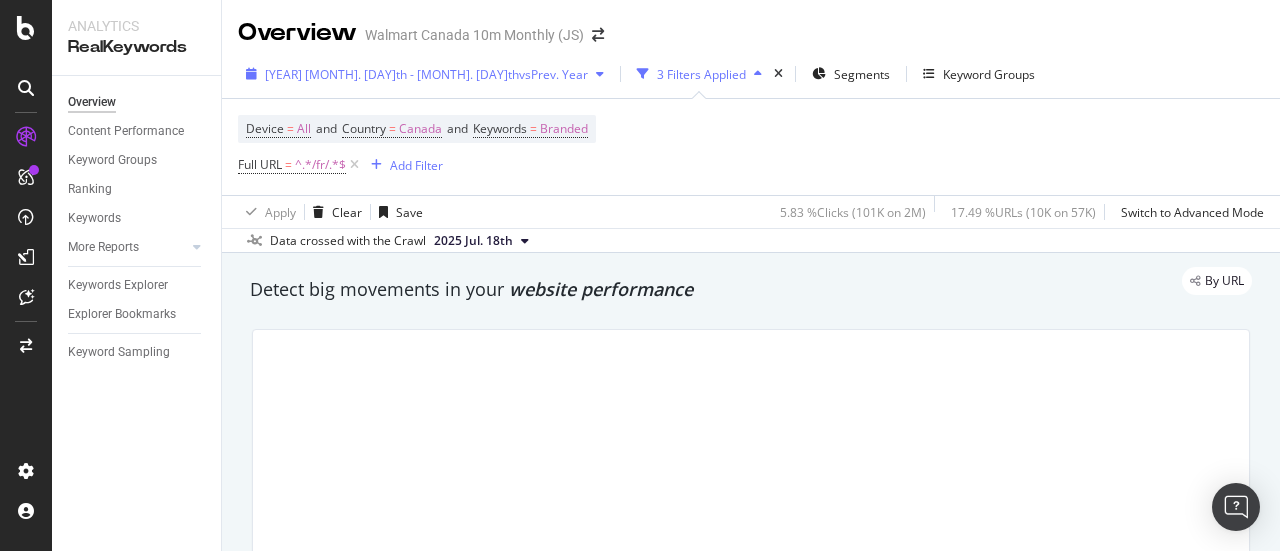scroll, scrollTop: 0, scrollLeft: 0, axis: both 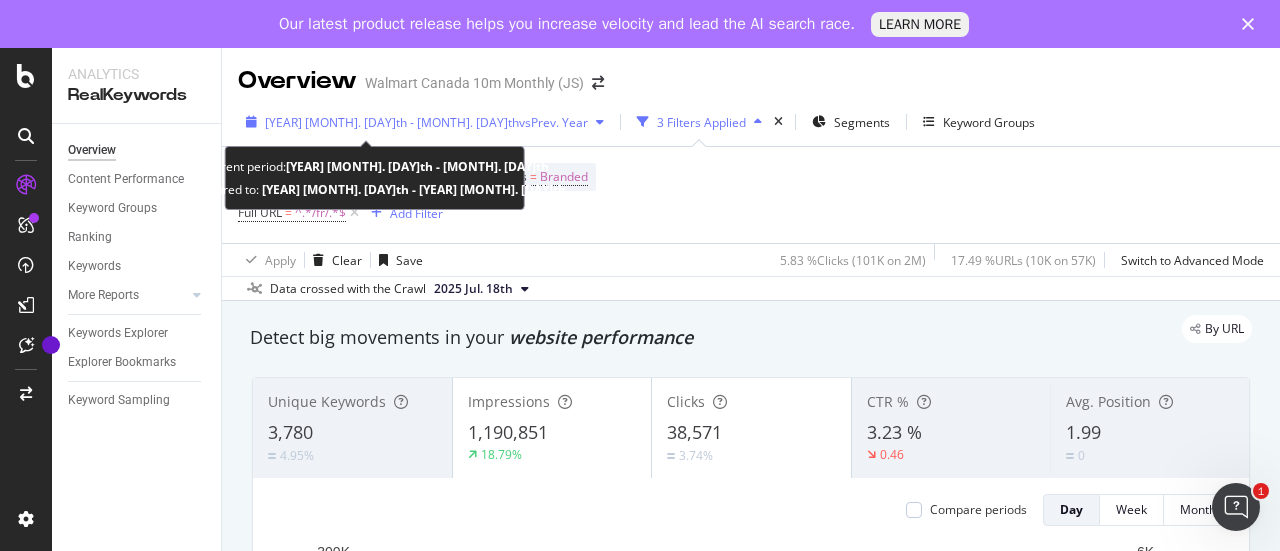 click on "[YEAR] [MONTH]. [DAY]th - [MONTH]. [DAY]th  vs  Prev. Year" at bounding box center [425, 122] 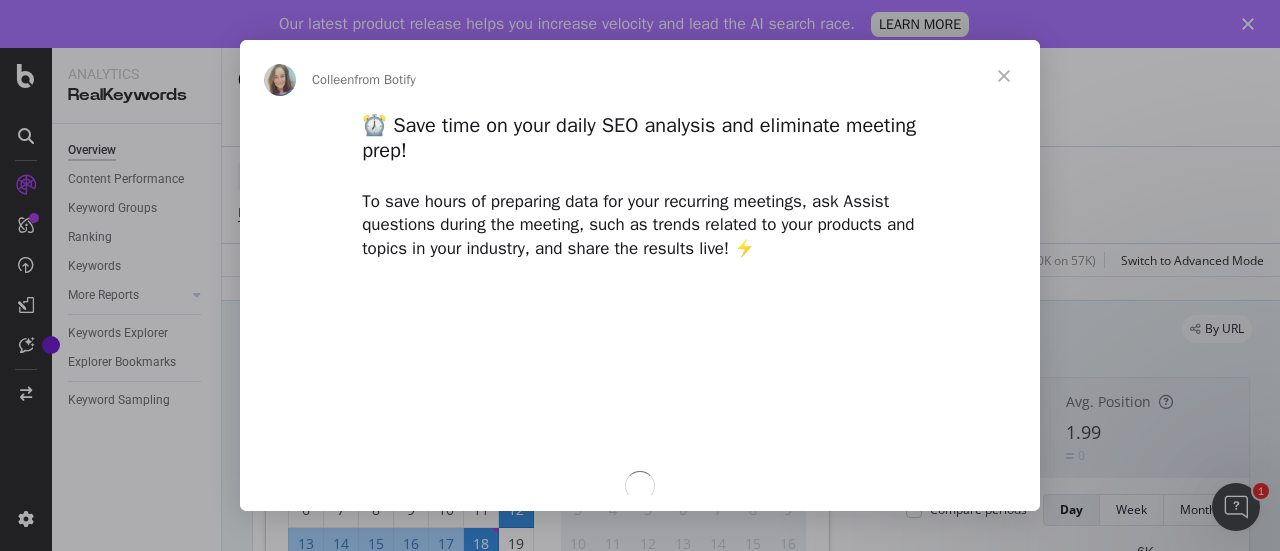 scroll, scrollTop: 0, scrollLeft: 0, axis: both 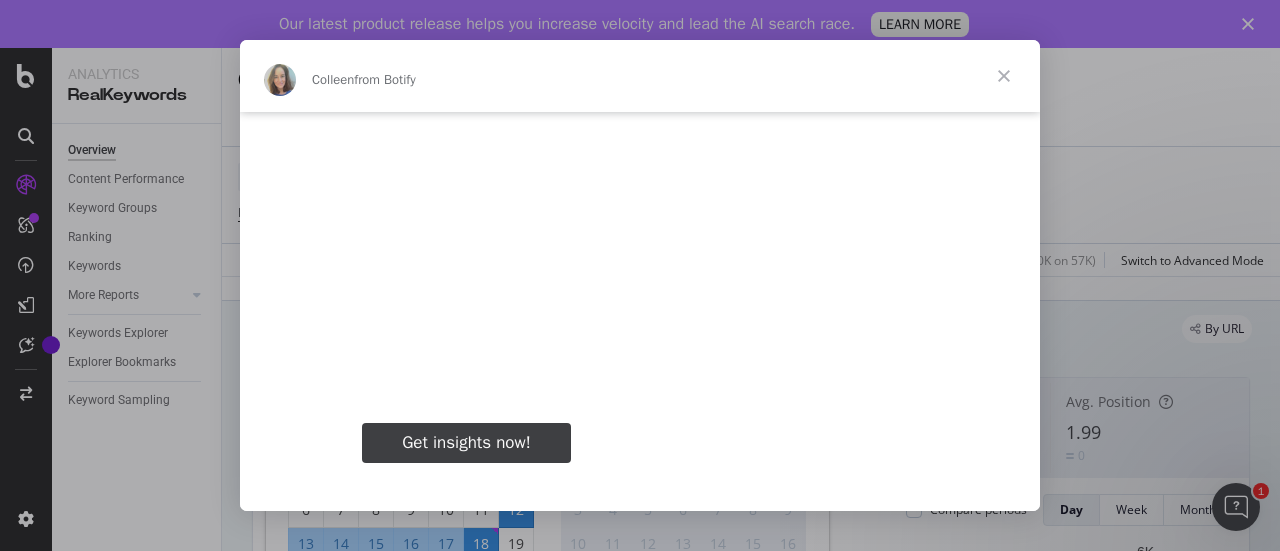 type on "473654" 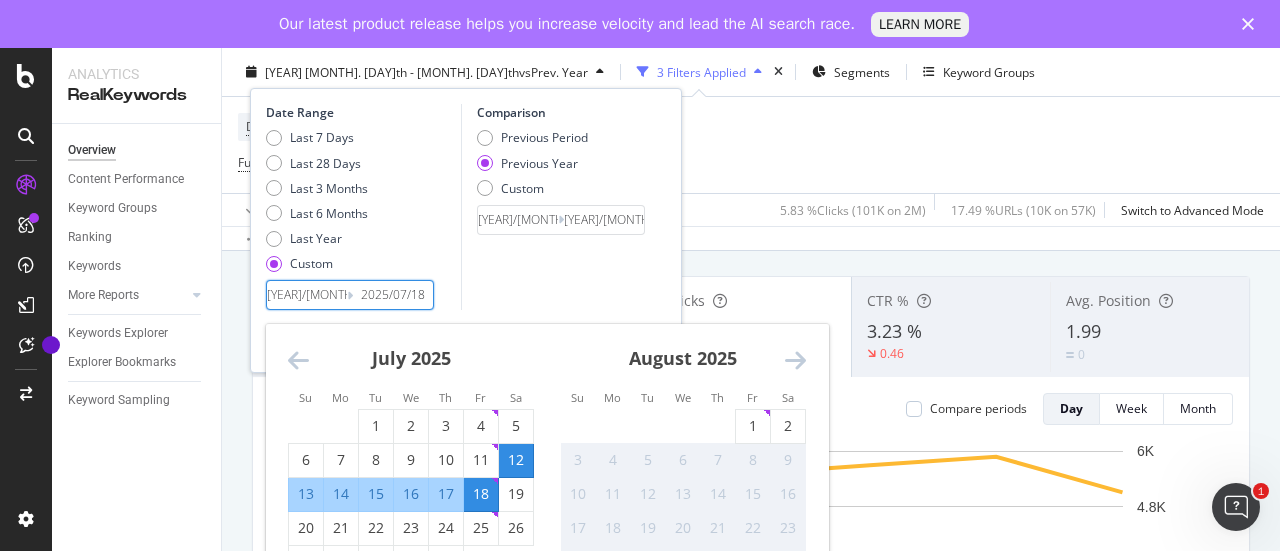 scroll, scrollTop: 103, scrollLeft: 0, axis: vertical 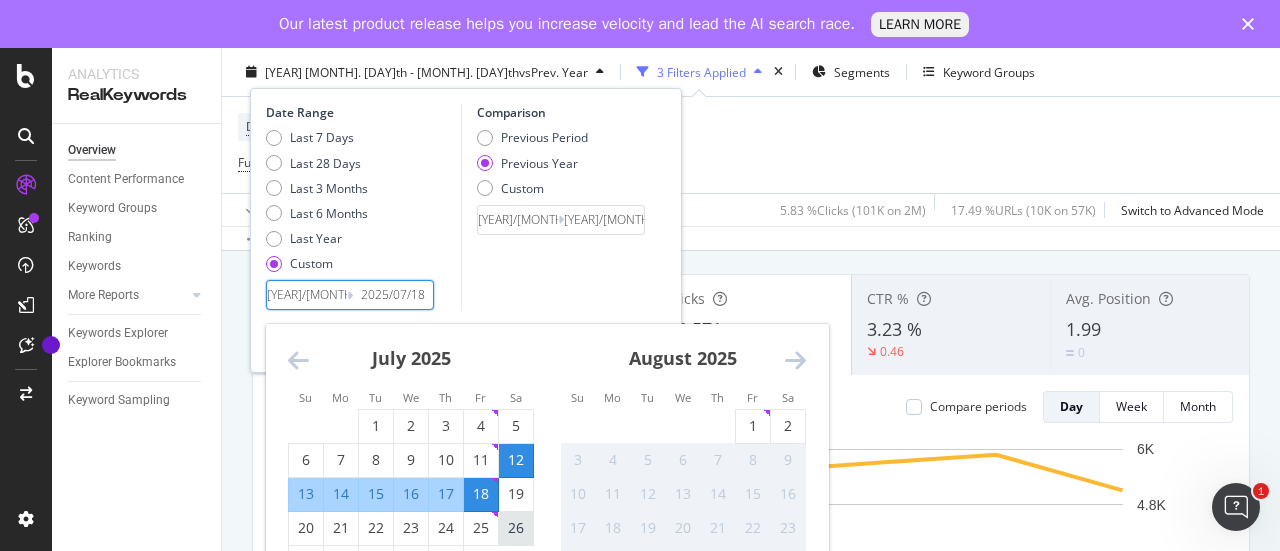 click on "26" at bounding box center [516, 528] 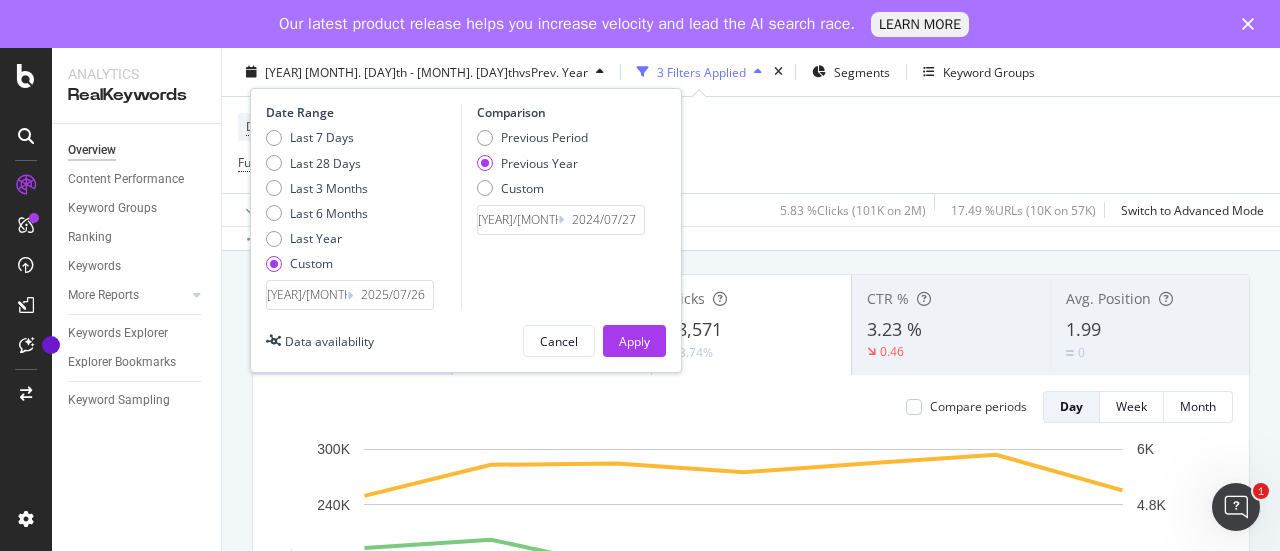click on "2025/07/26" at bounding box center (393, 295) 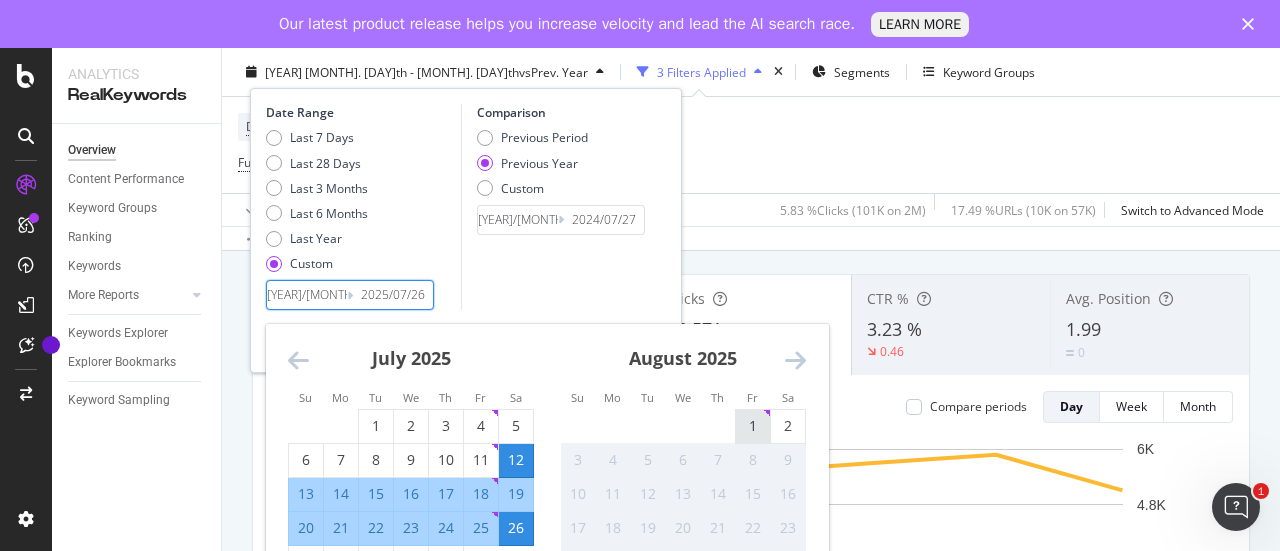 click on "1" at bounding box center (753, 426) 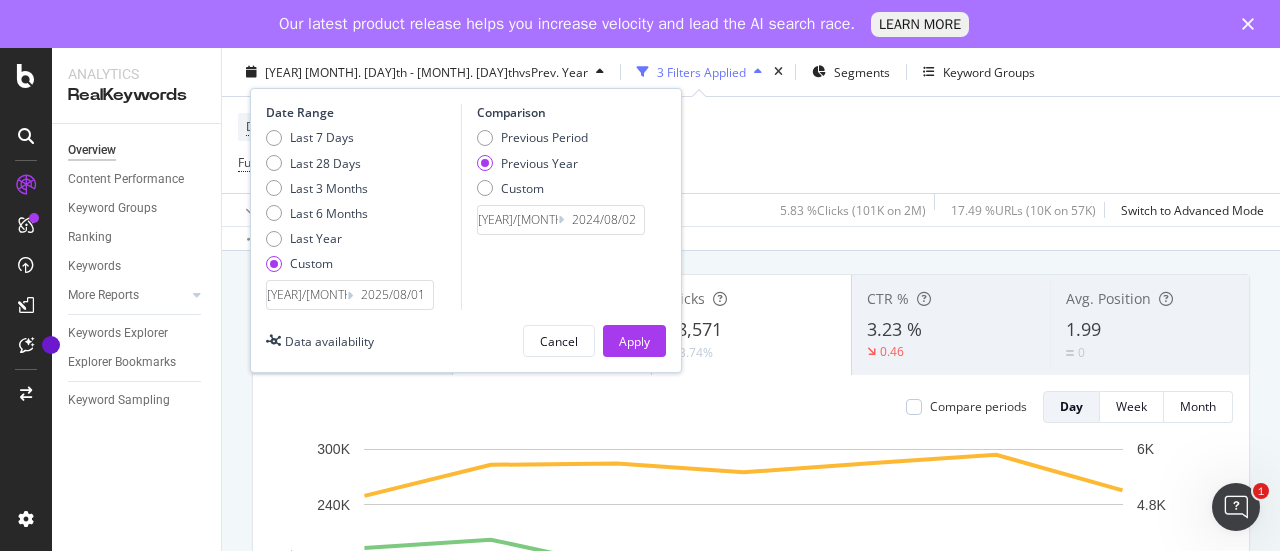click on "2025/08/01" at bounding box center [393, 295] 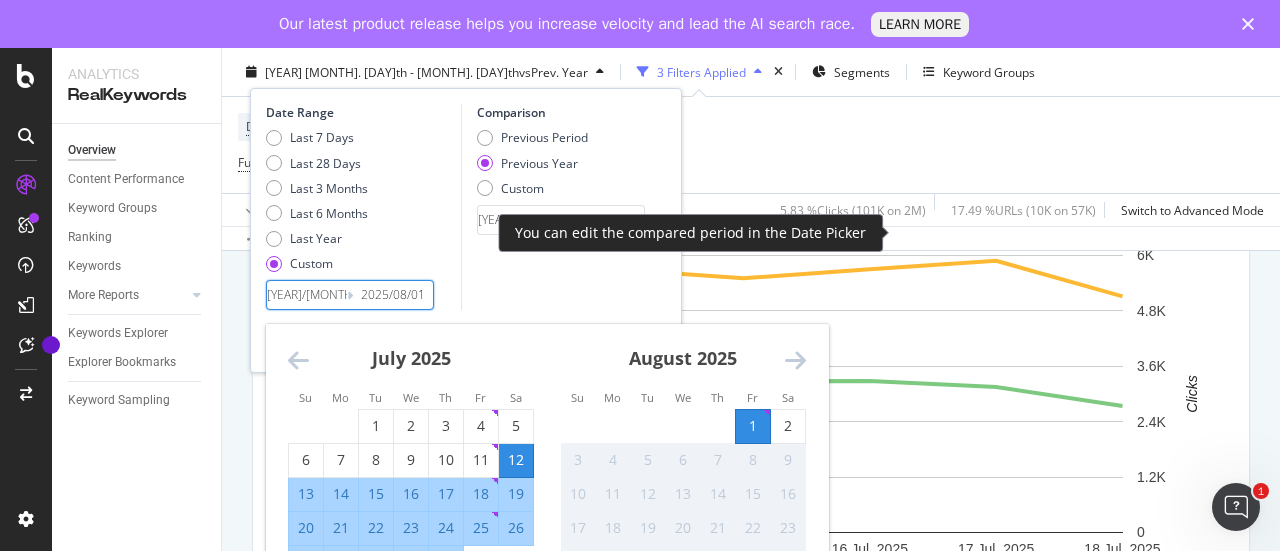 scroll, scrollTop: 271, scrollLeft: 0, axis: vertical 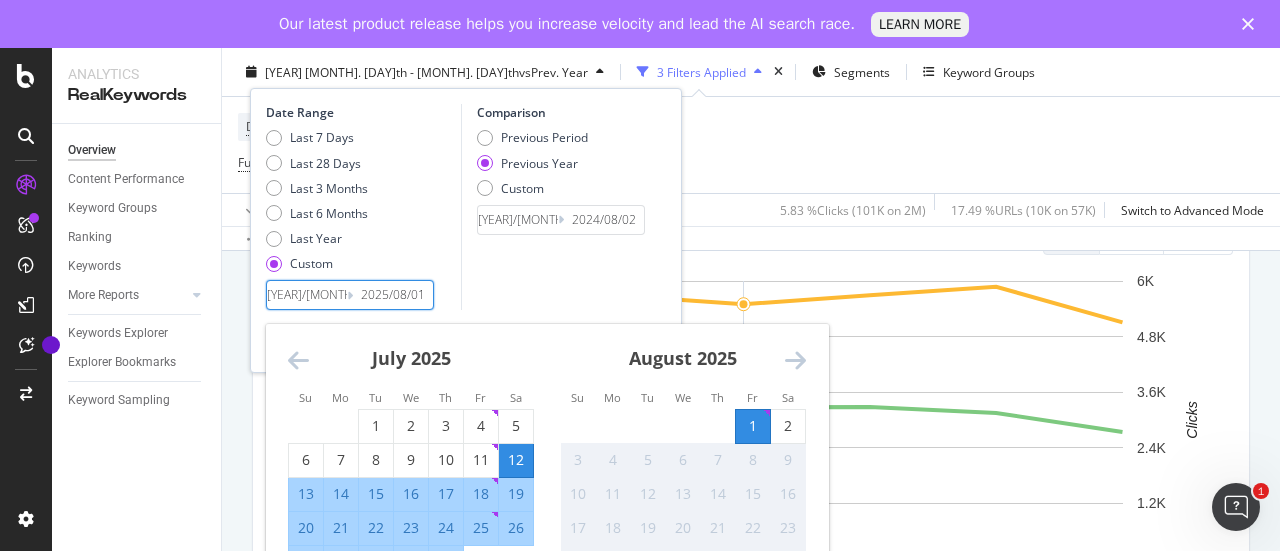 click on "12" at bounding box center [516, 460] 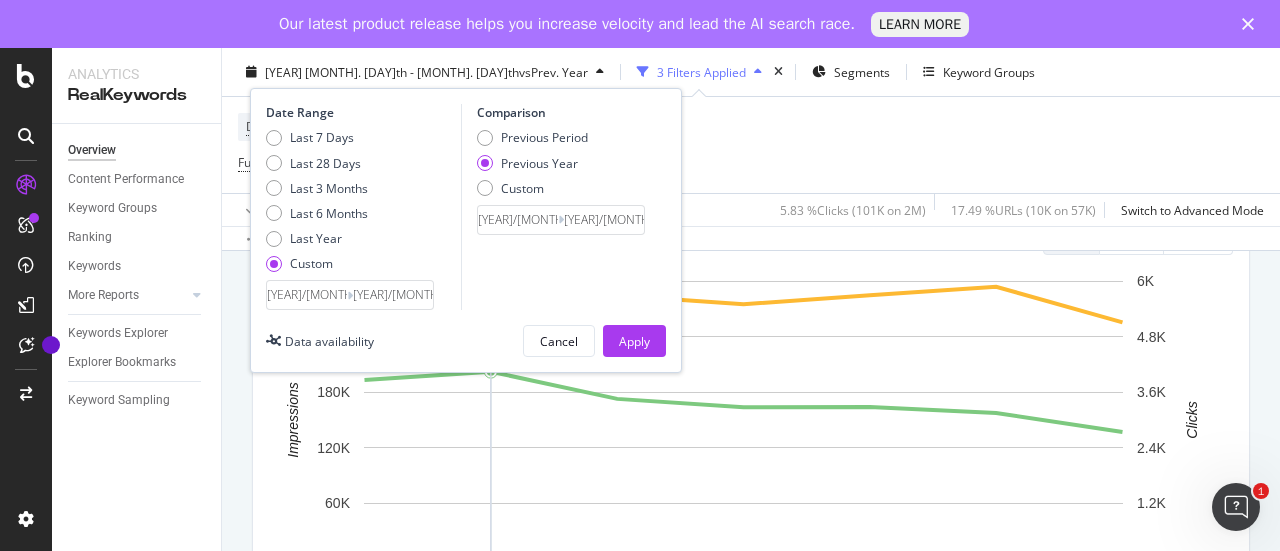 click on "[NUMBER]/[MONTH]/[YEAR] Navigate forward to interact with the calendar and select a date. Press the question mark key to get the keyboard shortcuts for changing dates. [NUMBER]/[MONTH]/[YEAR] Navigate backward to interact with the calendar and select a date. Press the question mark key to get the keyboard shortcuts for changing dates." at bounding box center [350, 295] 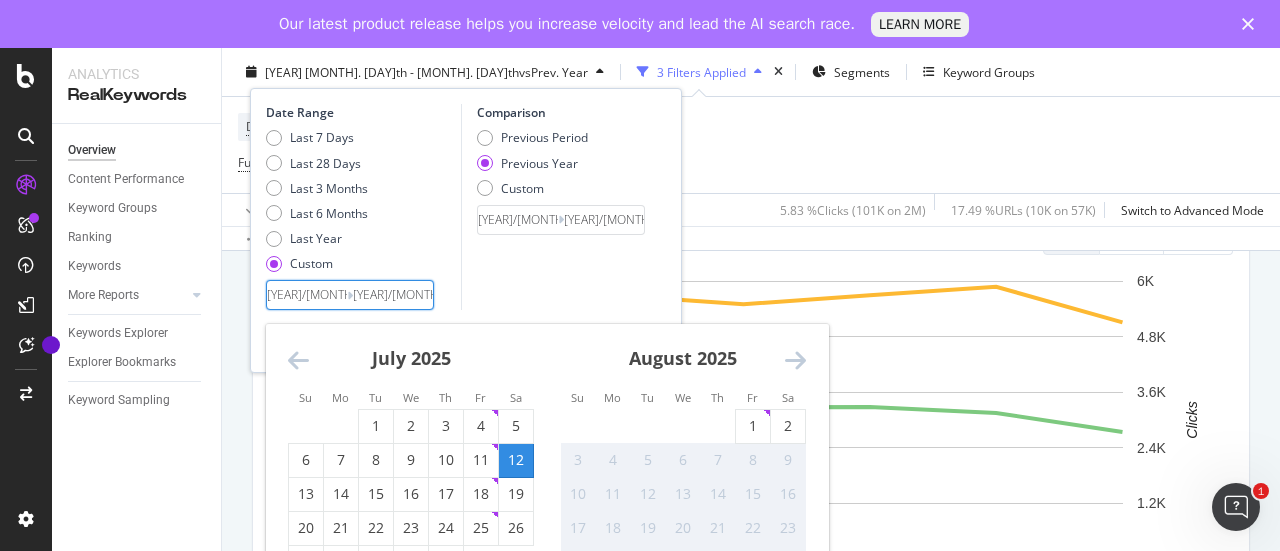 click on "[YEAR]/[MONTH]/[DAY]" at bounding box center [393, 295] 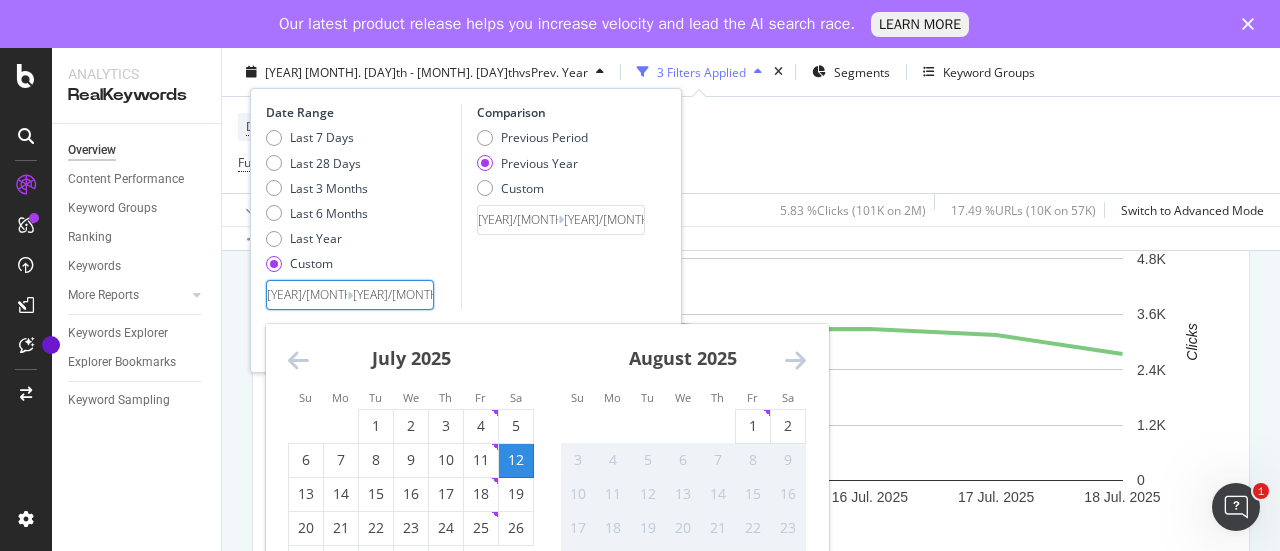 scroll, scrollTop: 351, scrollLeft: 0, axis: vertical 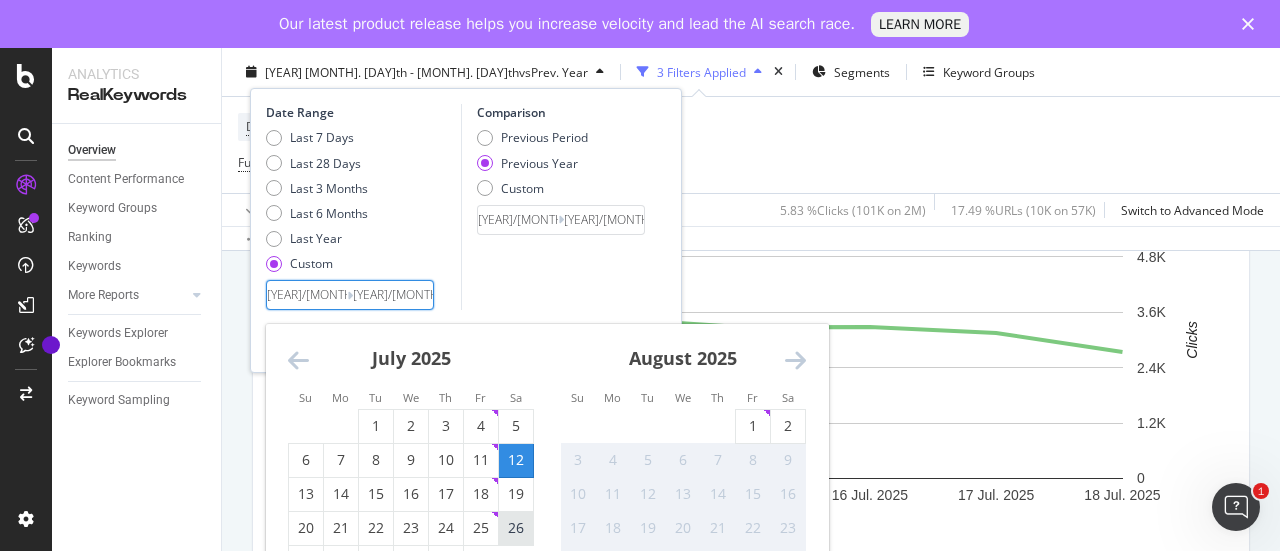 click on "26" at bounding box center [516, 528] 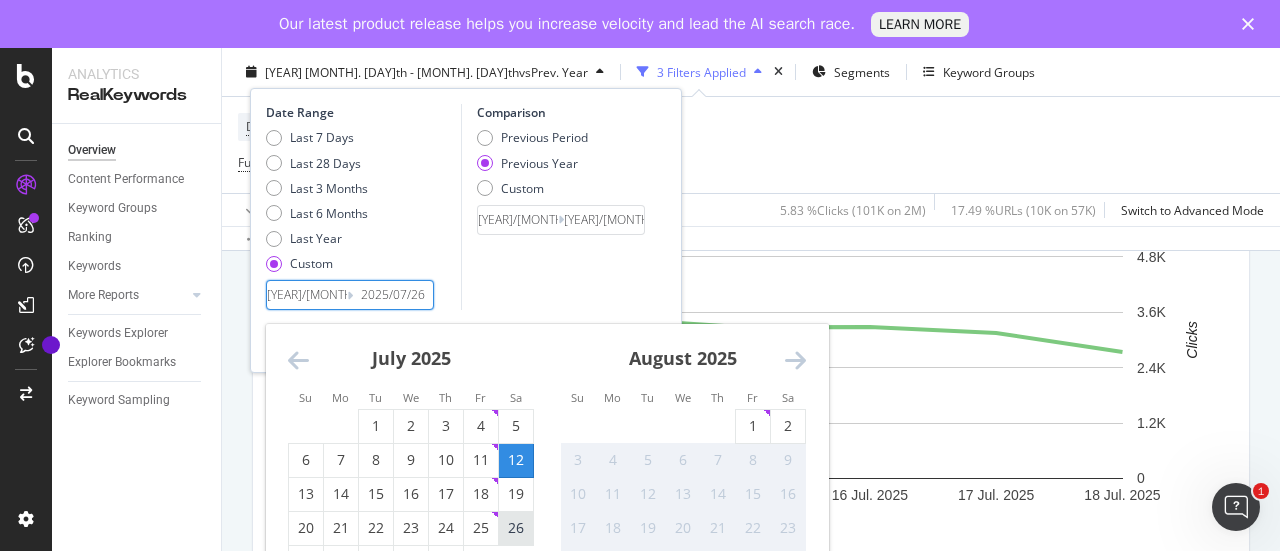 type on "2024/07/27" 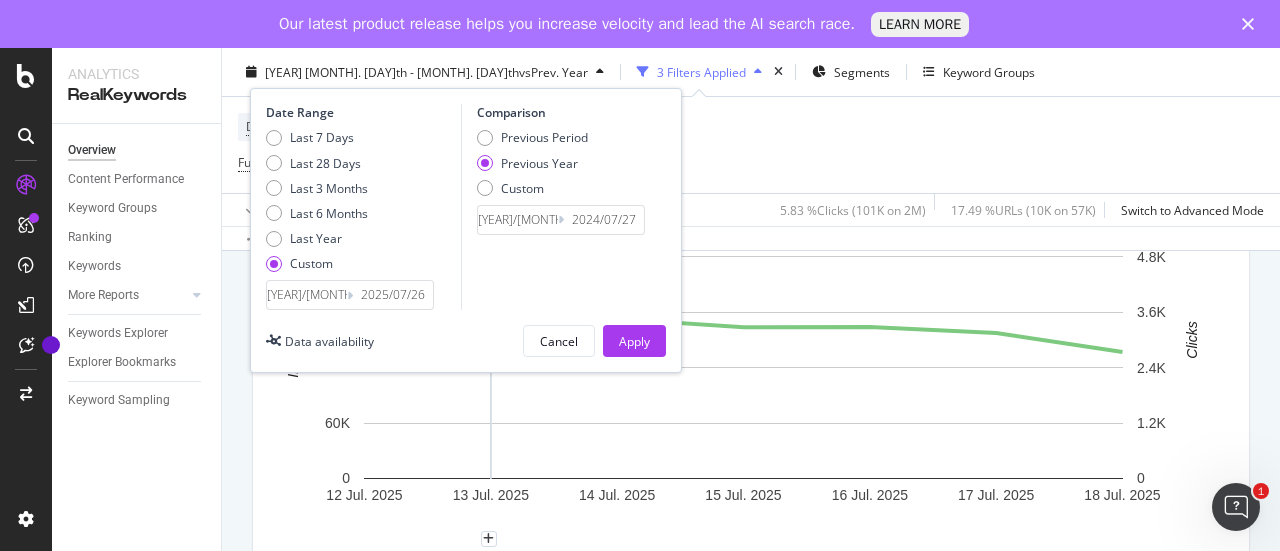 click on "2025/07/26" at bounding box center [393, 295] 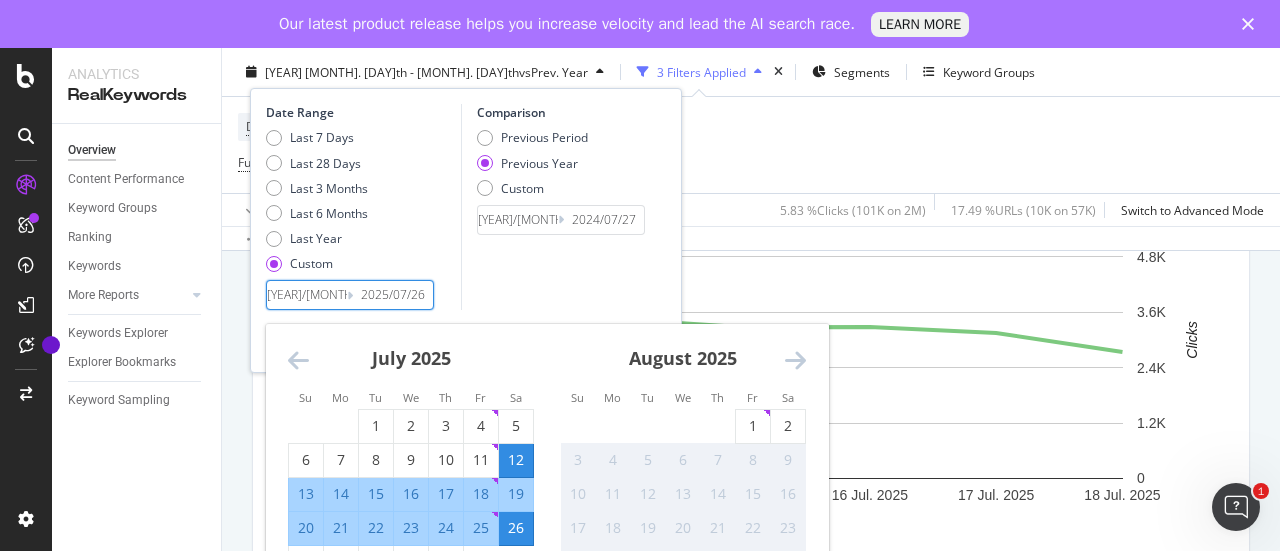 click on "[YEAR]/[MONTH]/[DAY]" at bounding box center [307, 295] 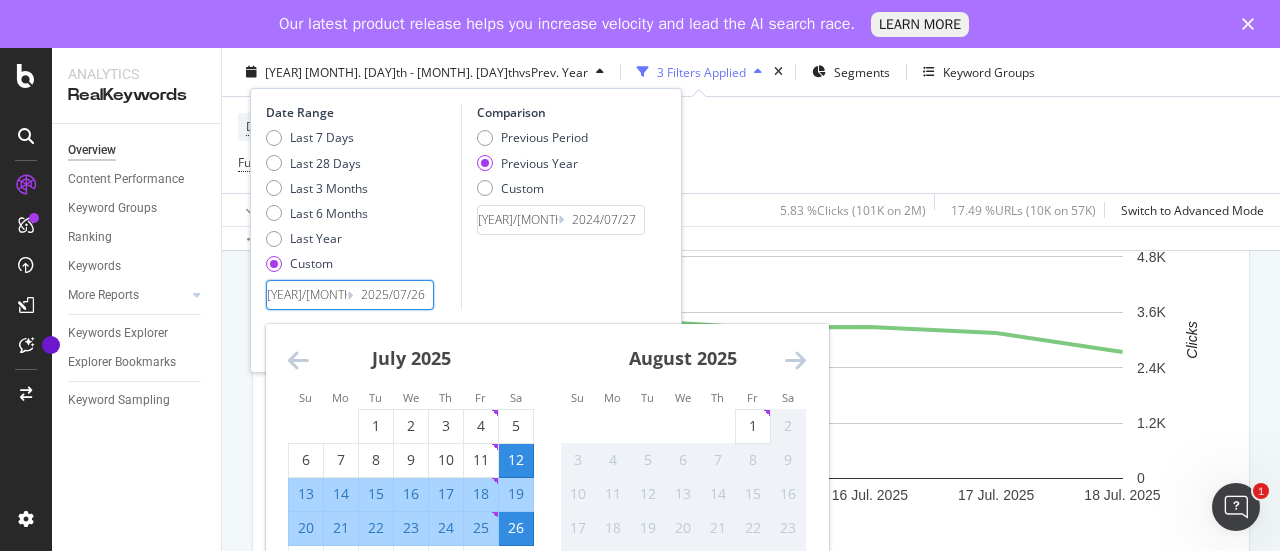 click on "26" at bounding box center (516, 528) 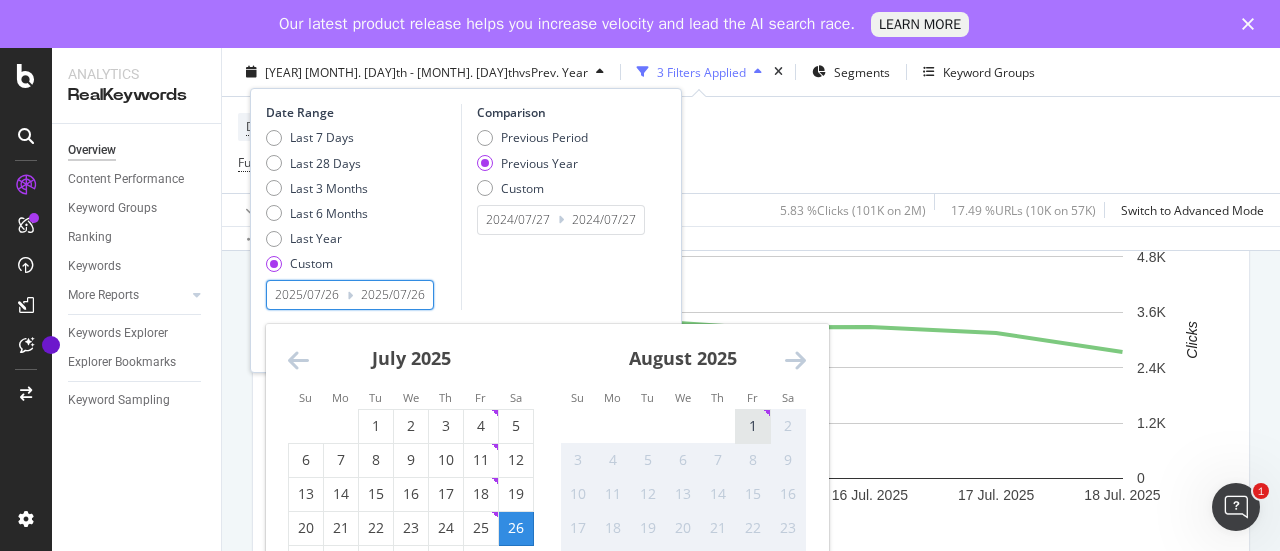 click on "1" at bounding box center (753, 426) 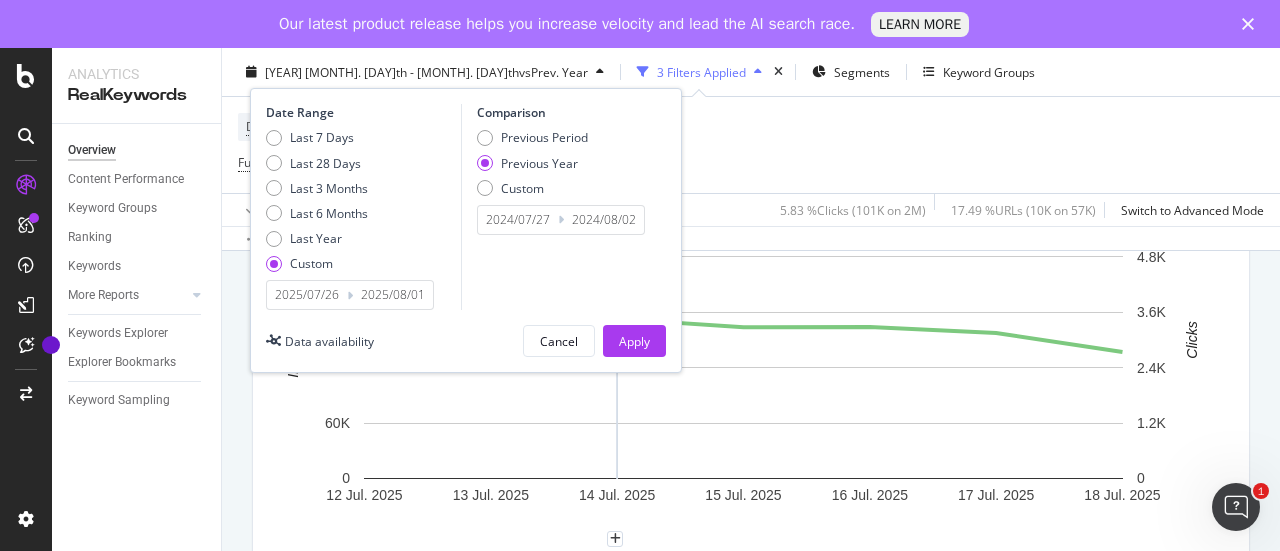 click on "2025/08/01" at bounding box center [393, 295] 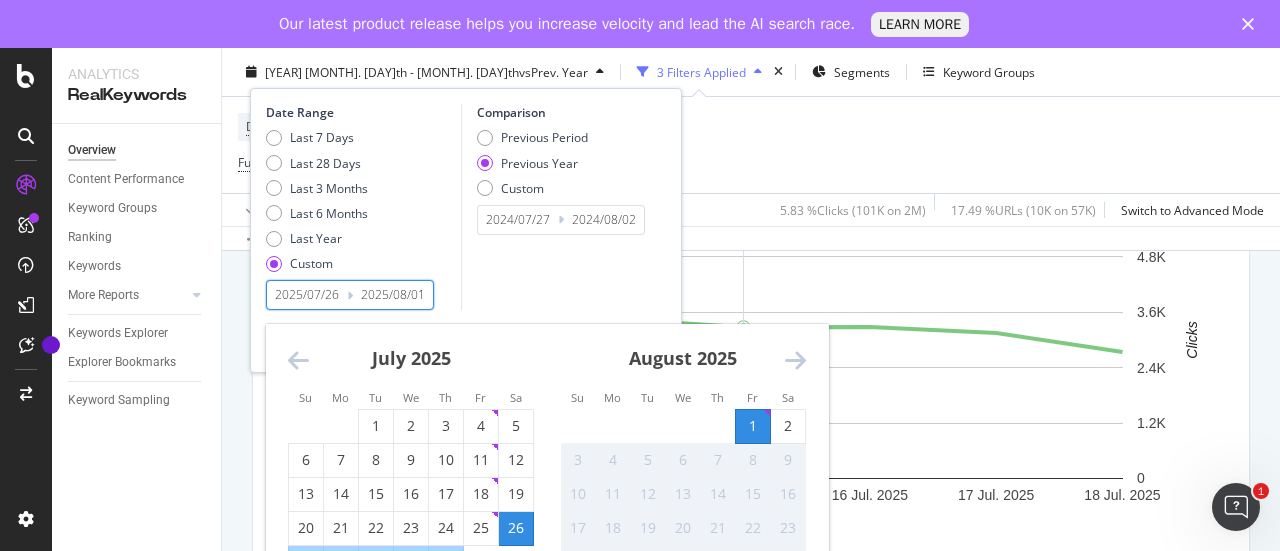 click on "Comparison Previous Period Previous Year Custom [YEAR]/[MONTH]/[DAY] Navigate forward to interact with the calendar and select a date. Press the question mark key to get the keyboard shortcuts for changing dates. [YEAR]/[MONTH]/[DAY] Navigate backward to interact with the calendar and select a date. Press the question mark key to get the keyboard shortcuts for changing dates." at bounding box center (556, 207) 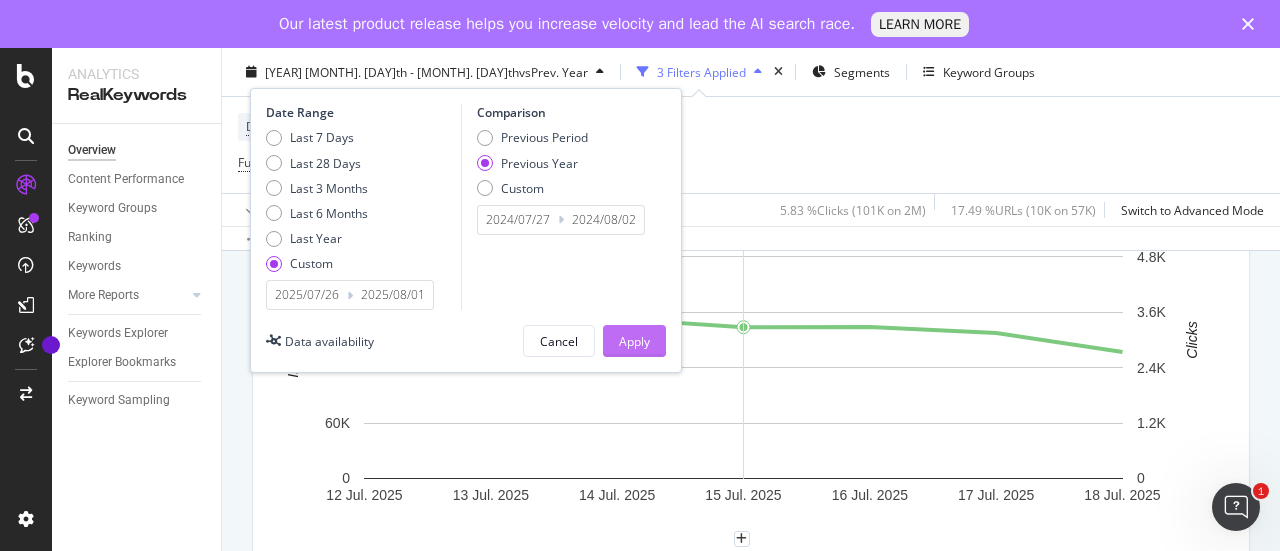 click on "Apply" at bounding box center (634, 340) 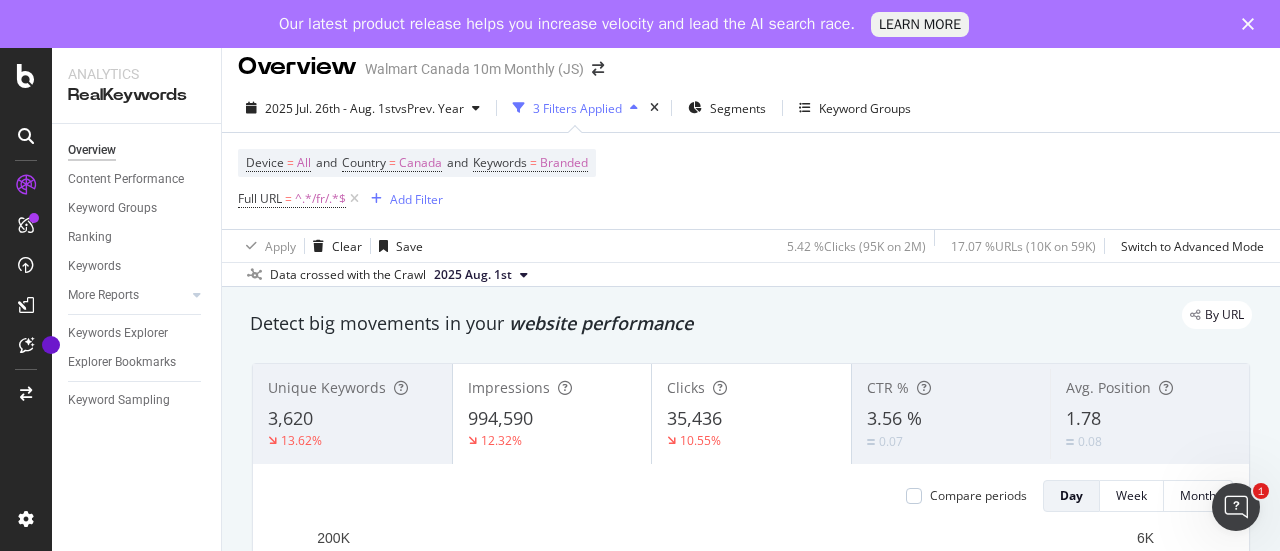 scroll, scrollTop: 0, scrollLeft: 0, axis: both 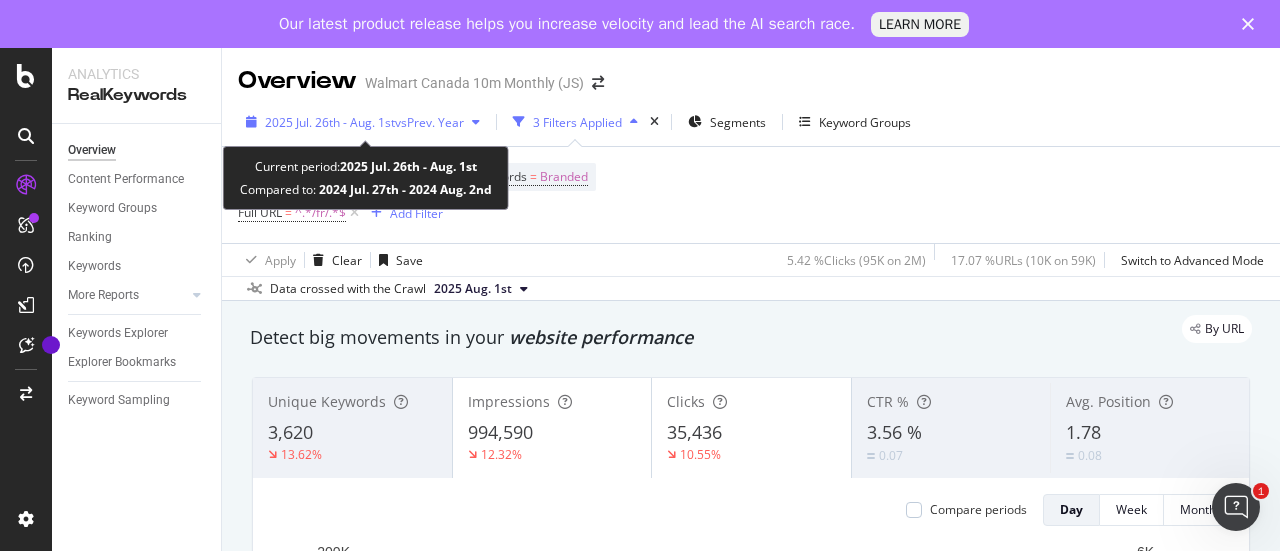 click on "vs  Prev. Year" at bounding box center [429, 122] 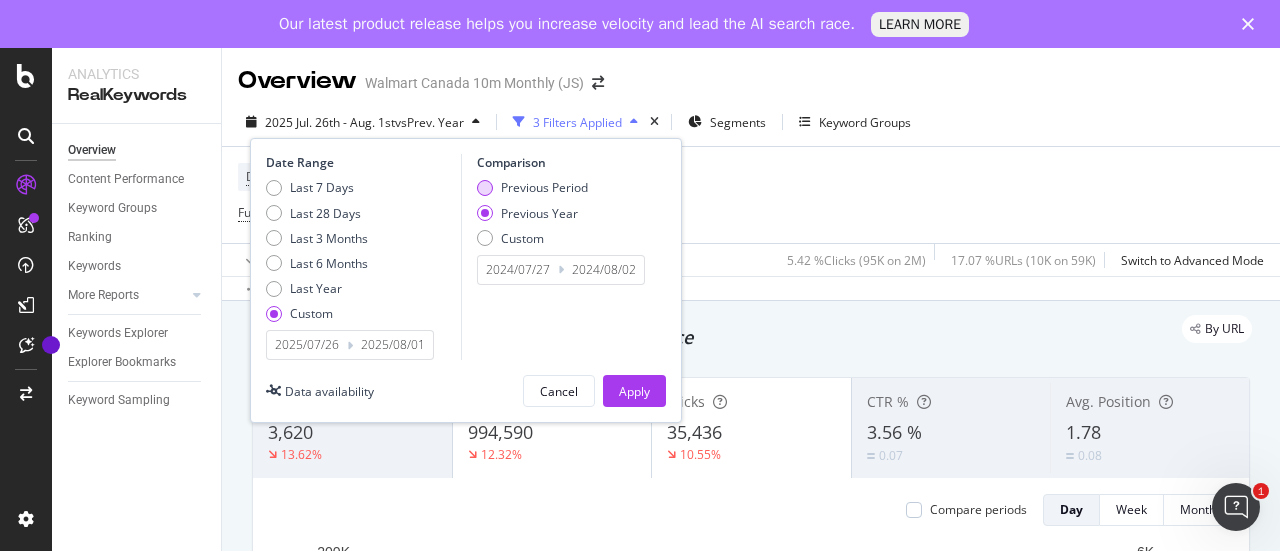 click at bounding box center [485, 188] 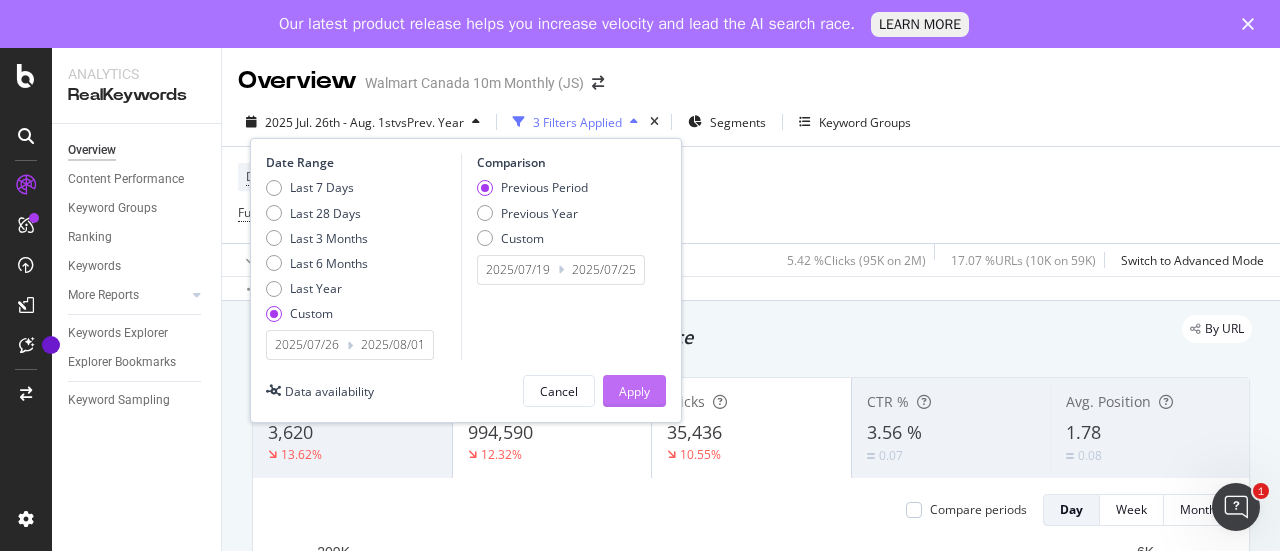 click on "Apply" at bounding box center [634, 391] 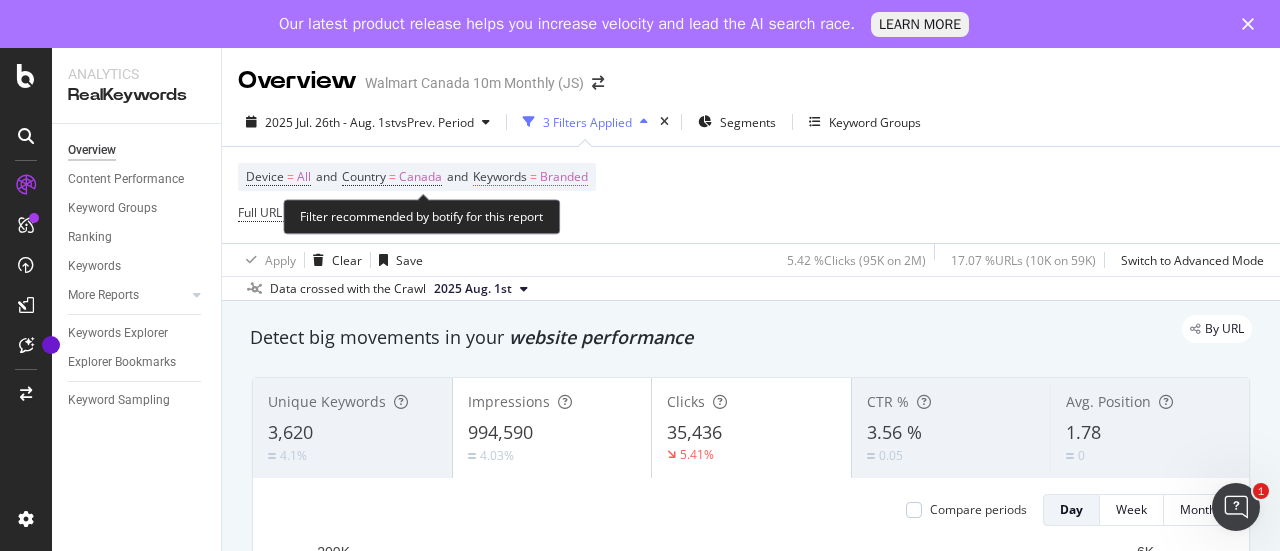 click on "Branded" at bounding box center (564, 177) 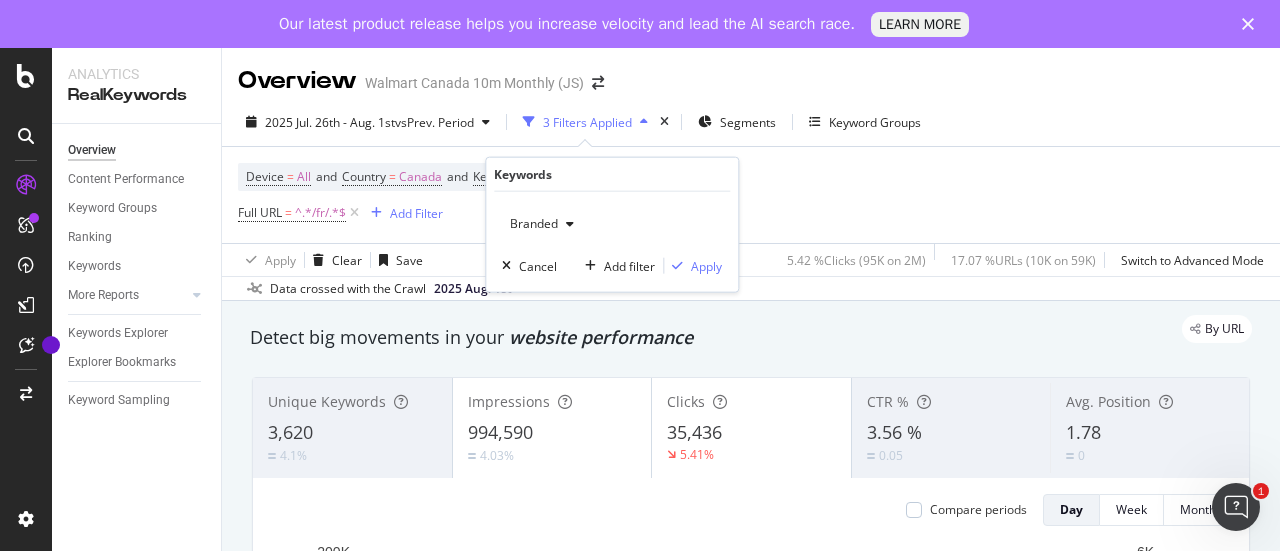 click at bounding box center (570, 224) 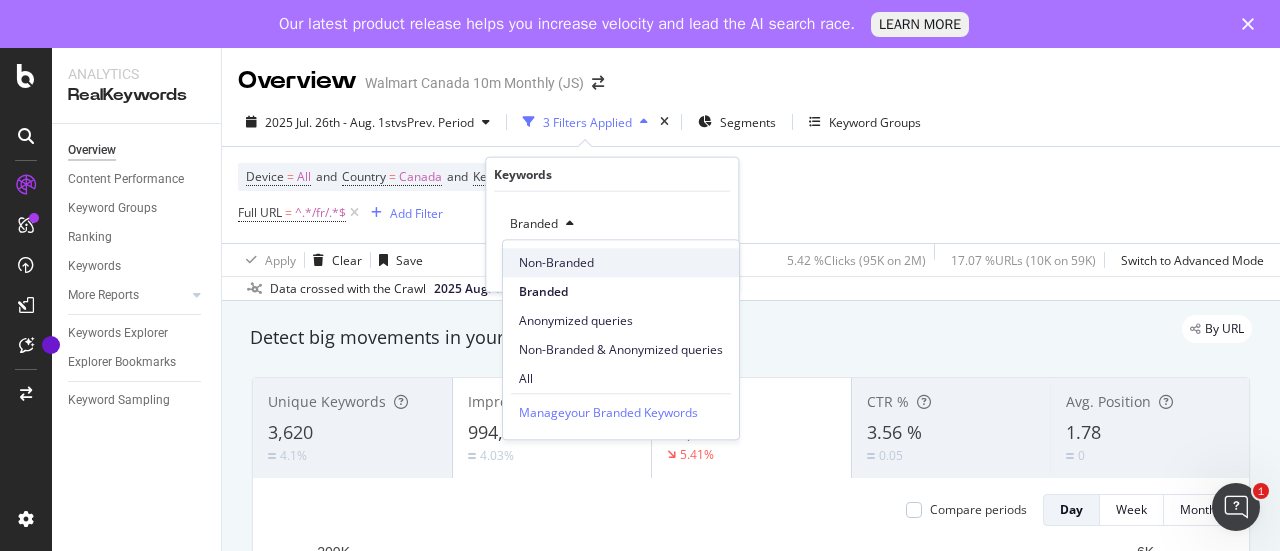 click on "Non-Branded" at bounding box center [621, 263] 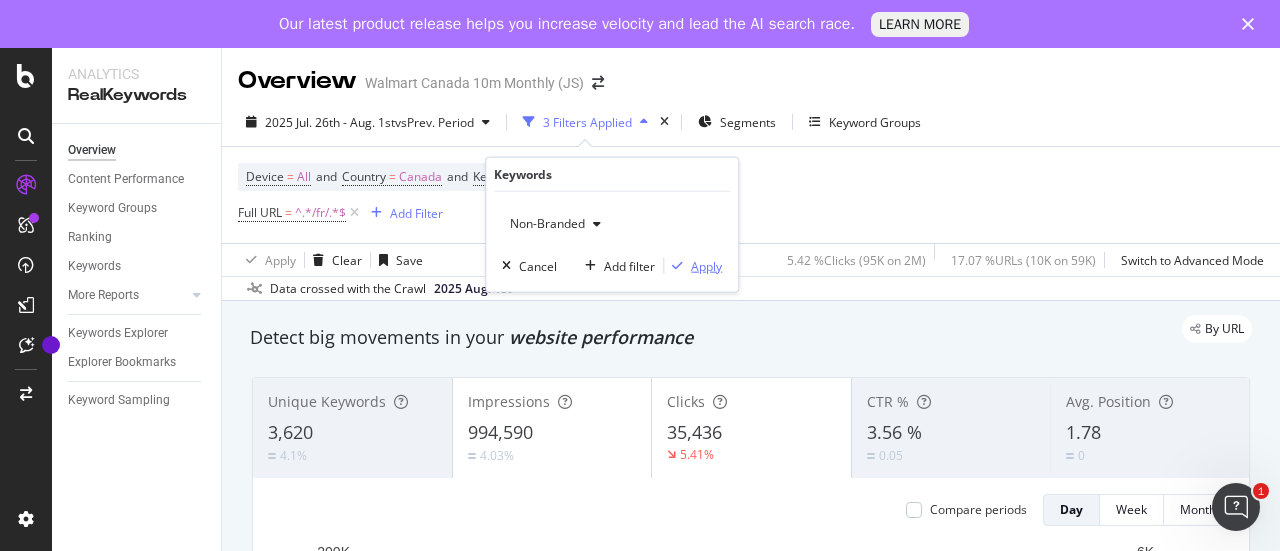 click on "Apply" at bounding box center (706, 265) 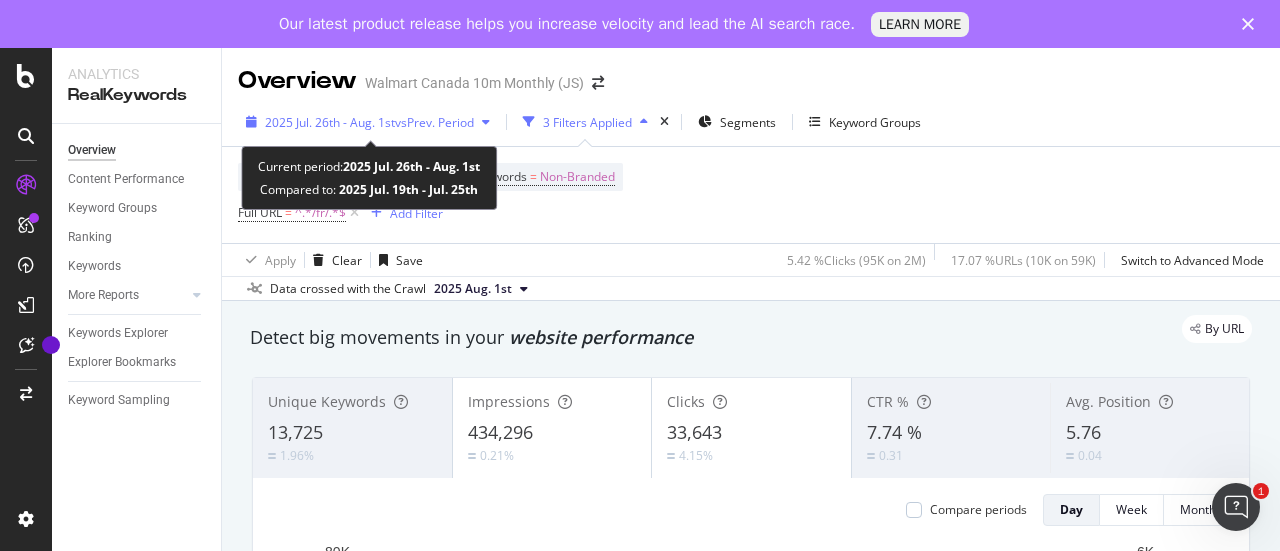 click on "vs  Prev. Period" at bounding box center (434, 122) 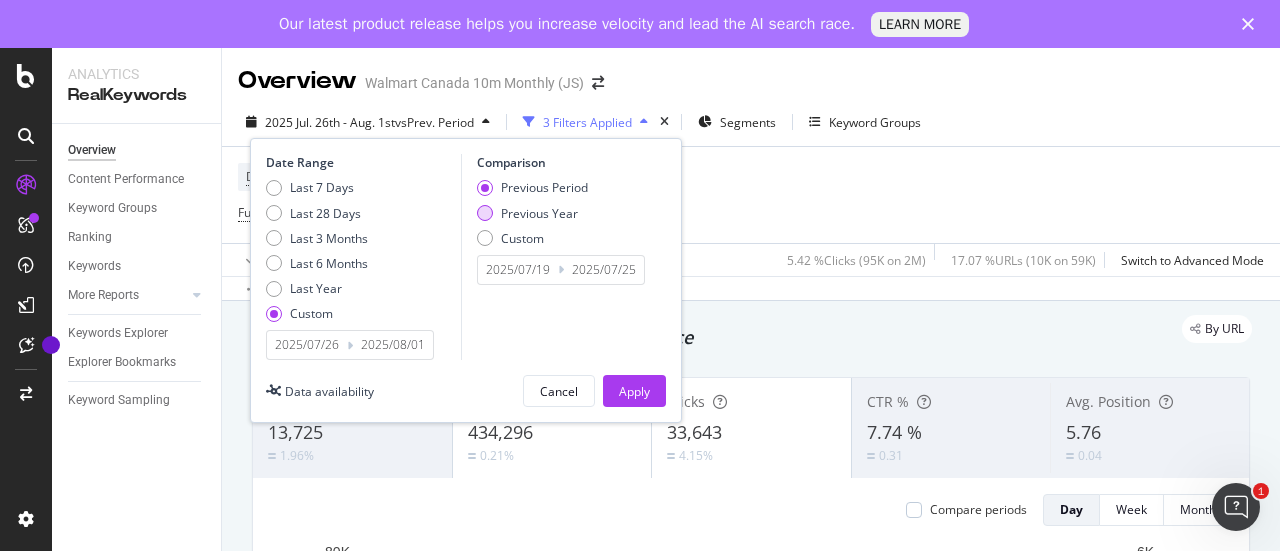 click at bounding box center [485, 213] 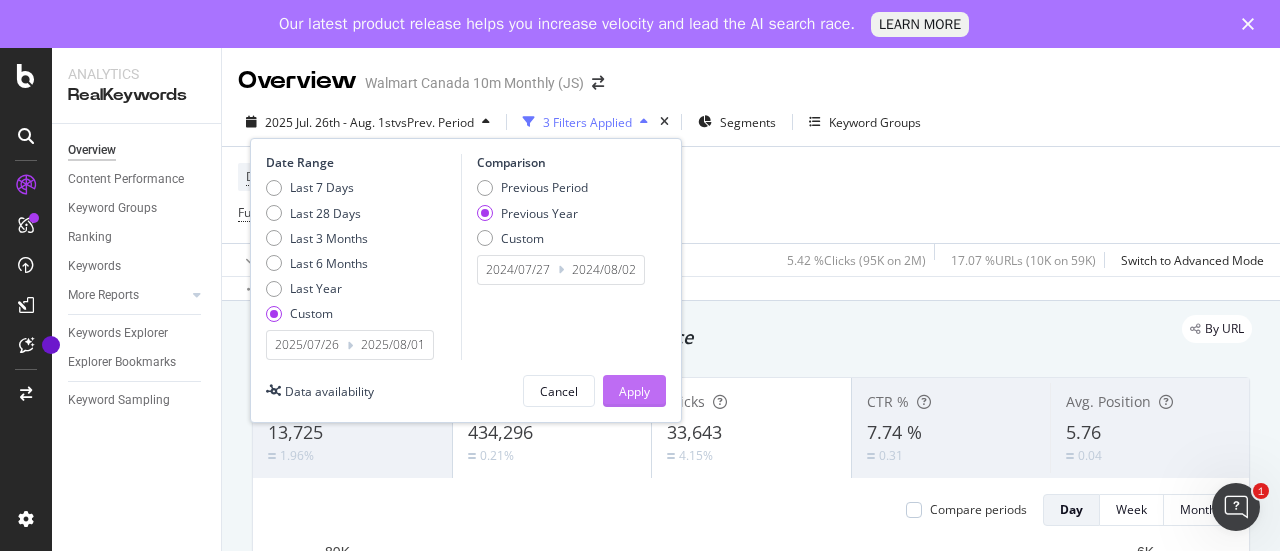 click on "Apply" at bounding box center (634, 391) 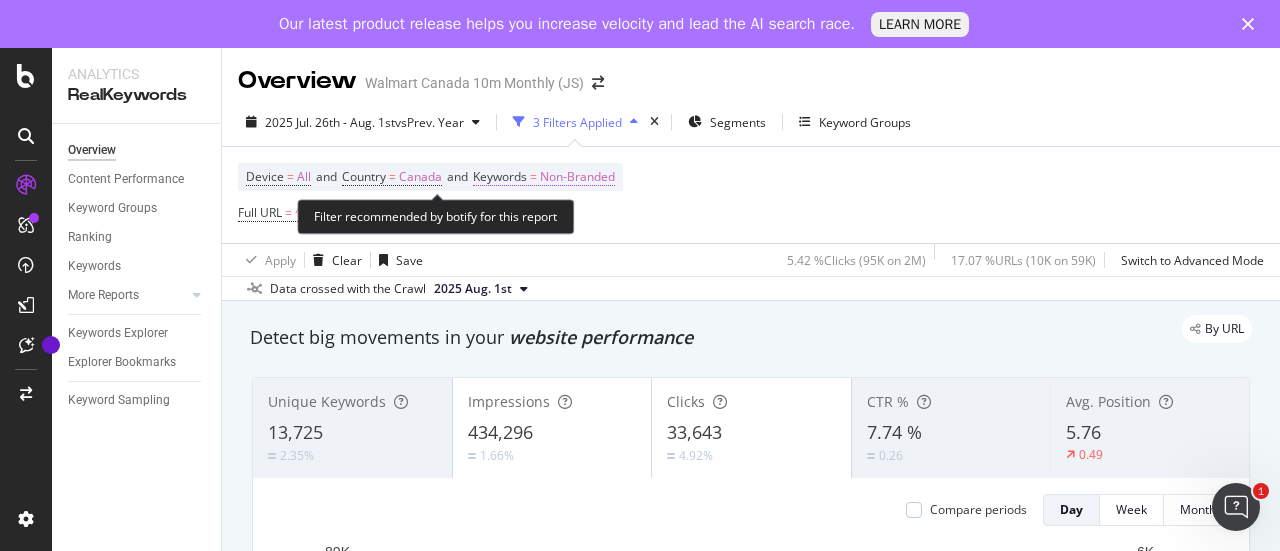 click on "Non-Branded" at bounding box center (577, 177) 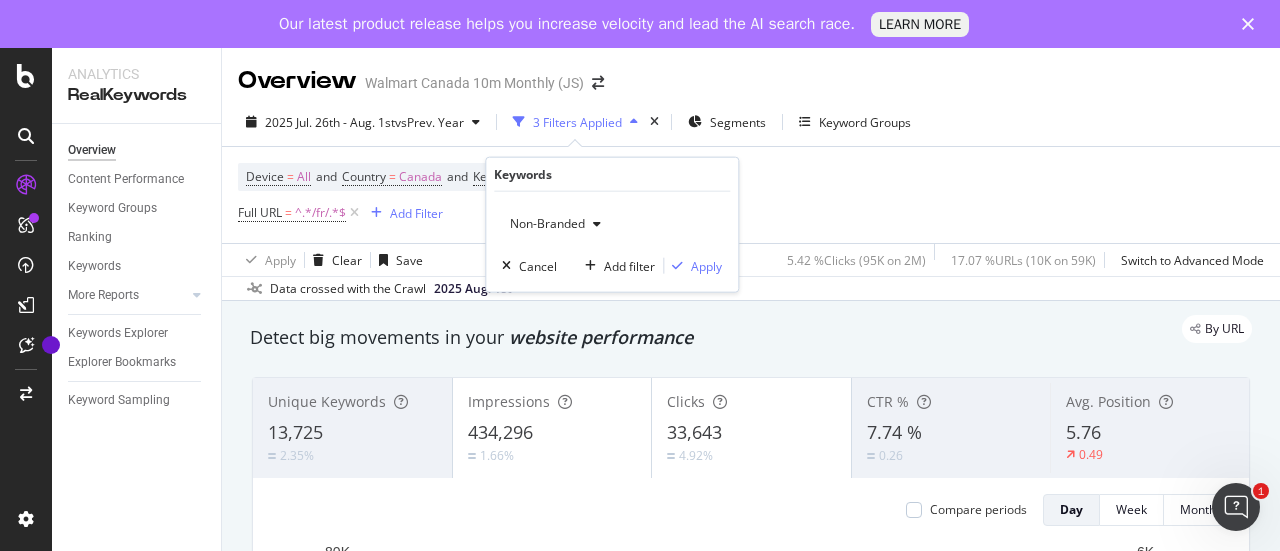 click on "Device   =     All  and  Country   =     Canada  and  Keywords   =     Non-Branded Full URL   =     ^.*/fr/.*$ Add Filter" at bounding box center (751, 195) 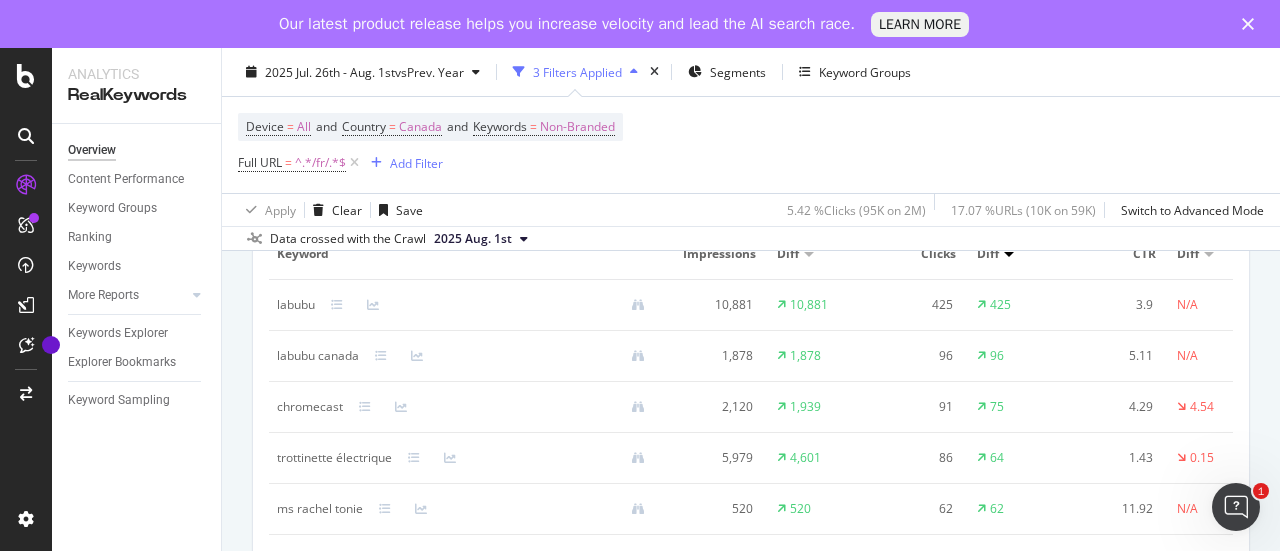 scroll, scrollTop: 1950, scrollLeft: 0, axis: vertical 